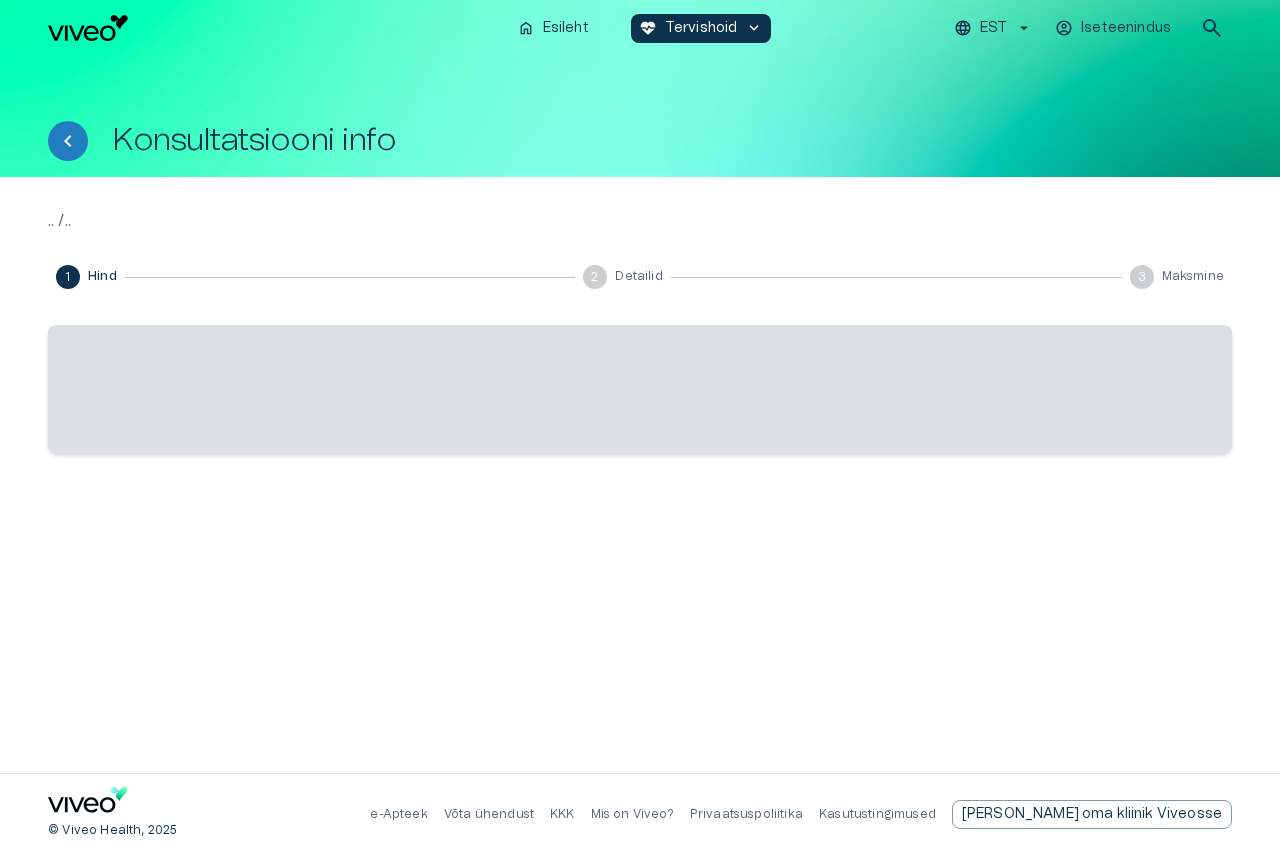 scroll, scrollTop: 0, scrollLeft: 0, axis: both 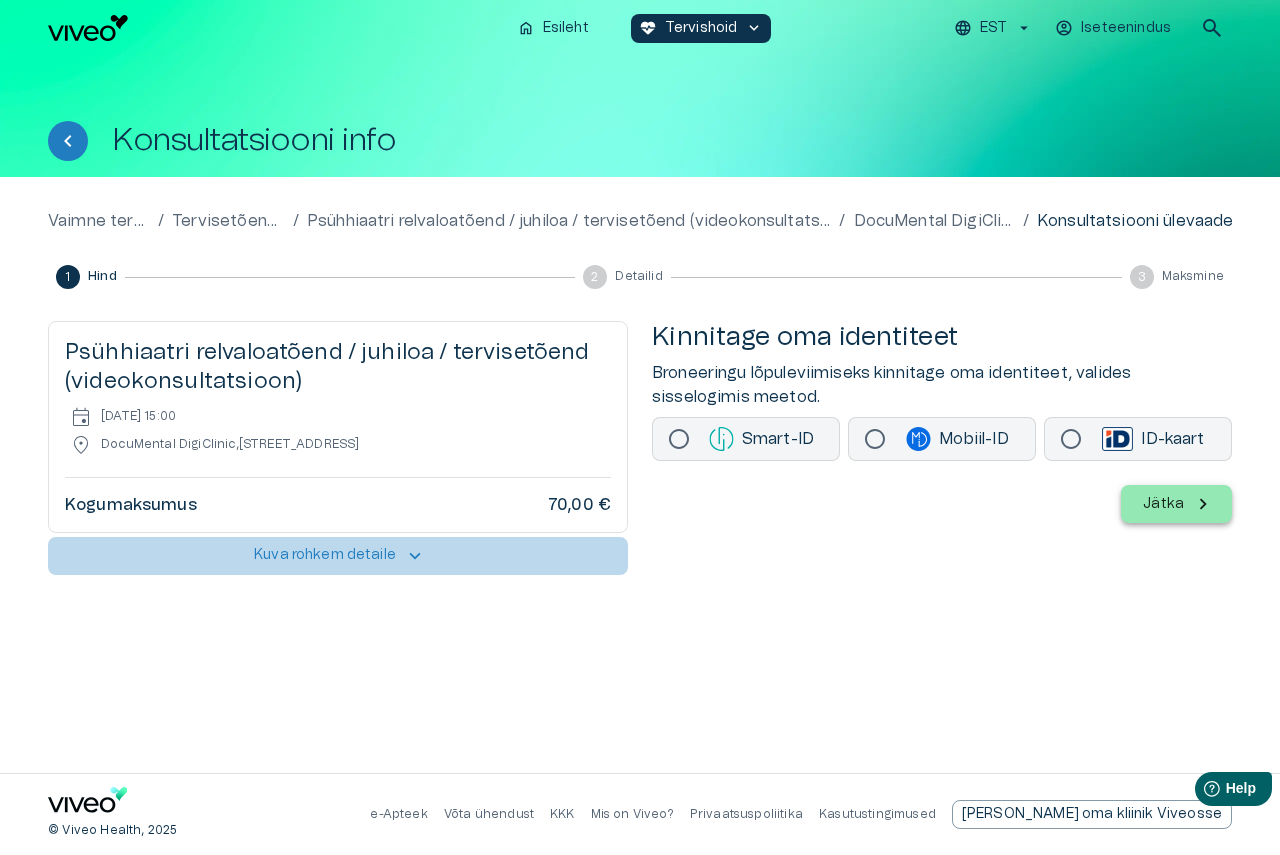 click on "keyboard_arrow_up" at bounding box center (415, 556) 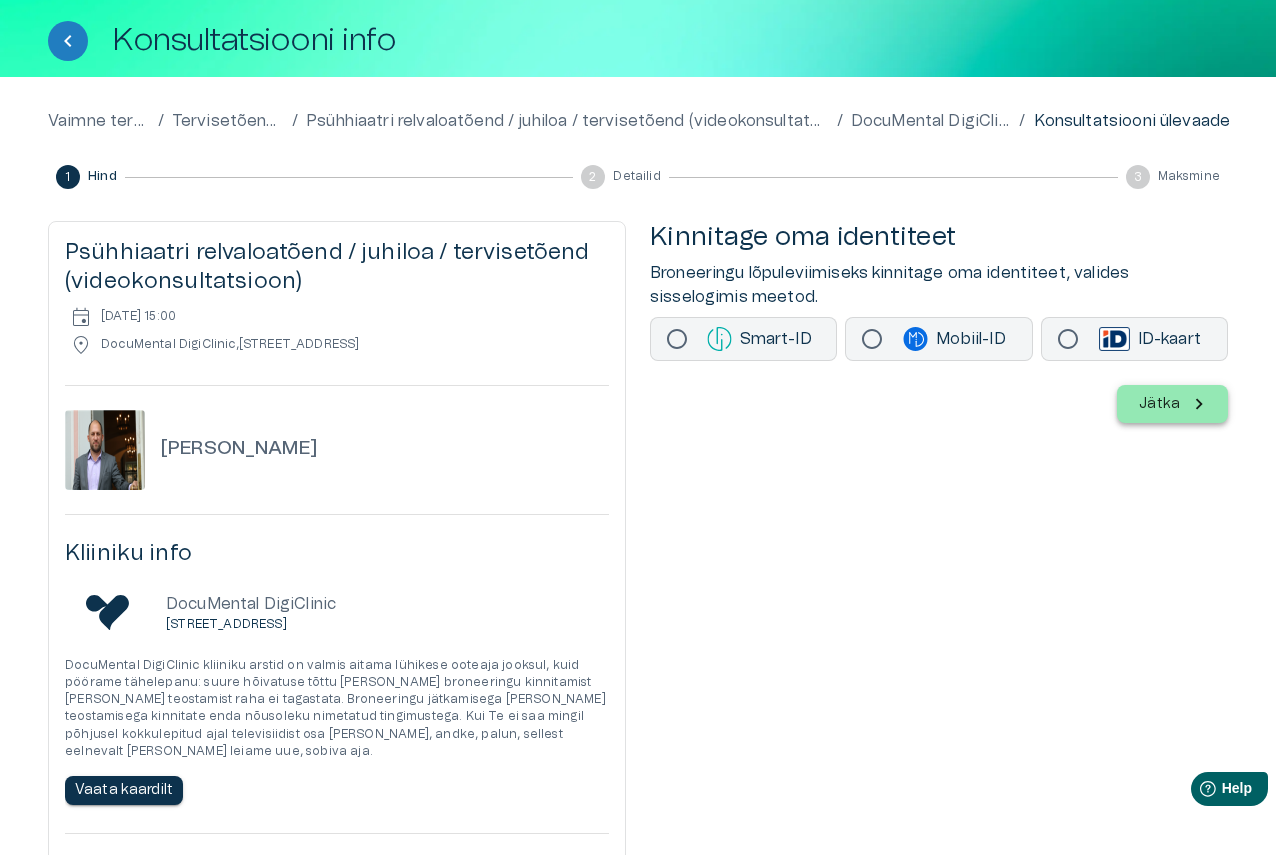 scroll, scrollTop: 0, scrollLeft: 0, axis: both 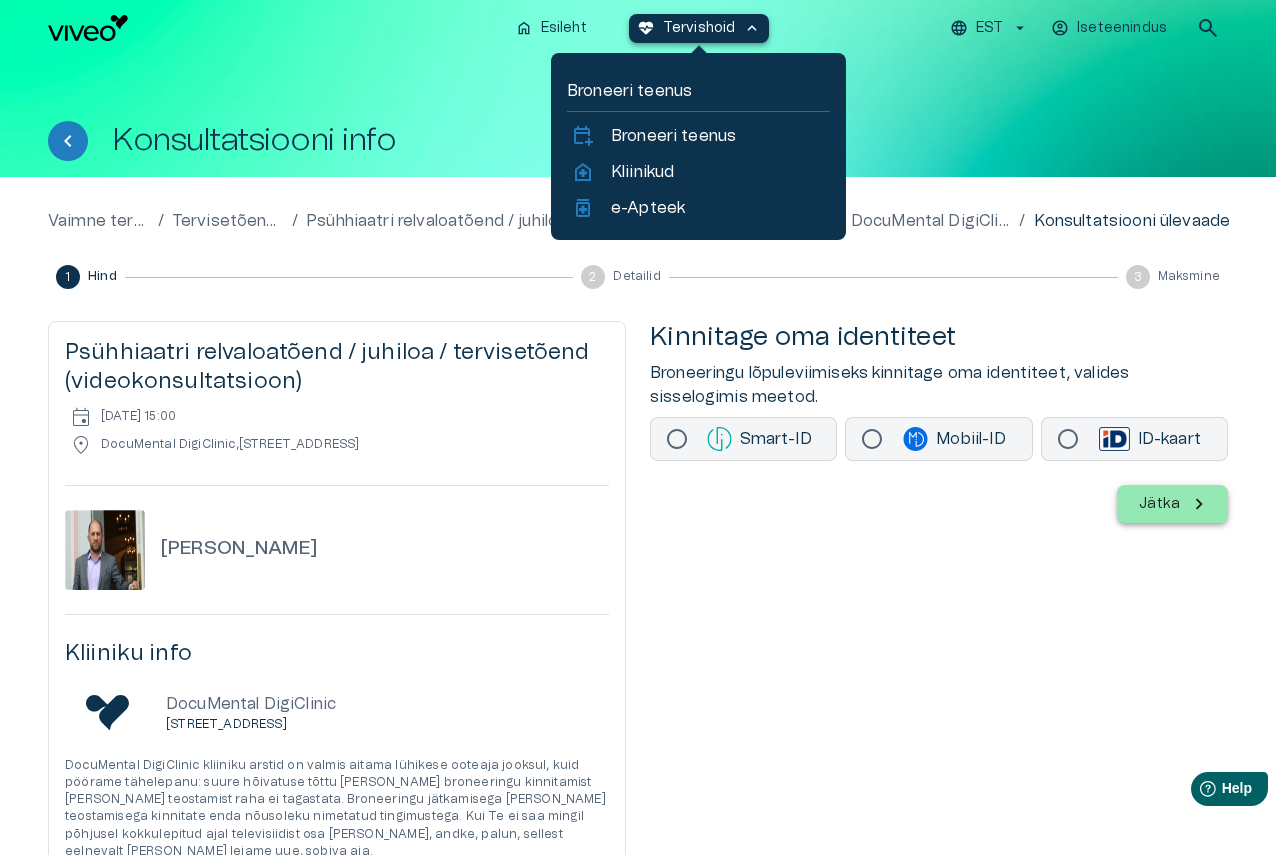 click on "keyboard_arrow_up" at bounding box center (752, 28) 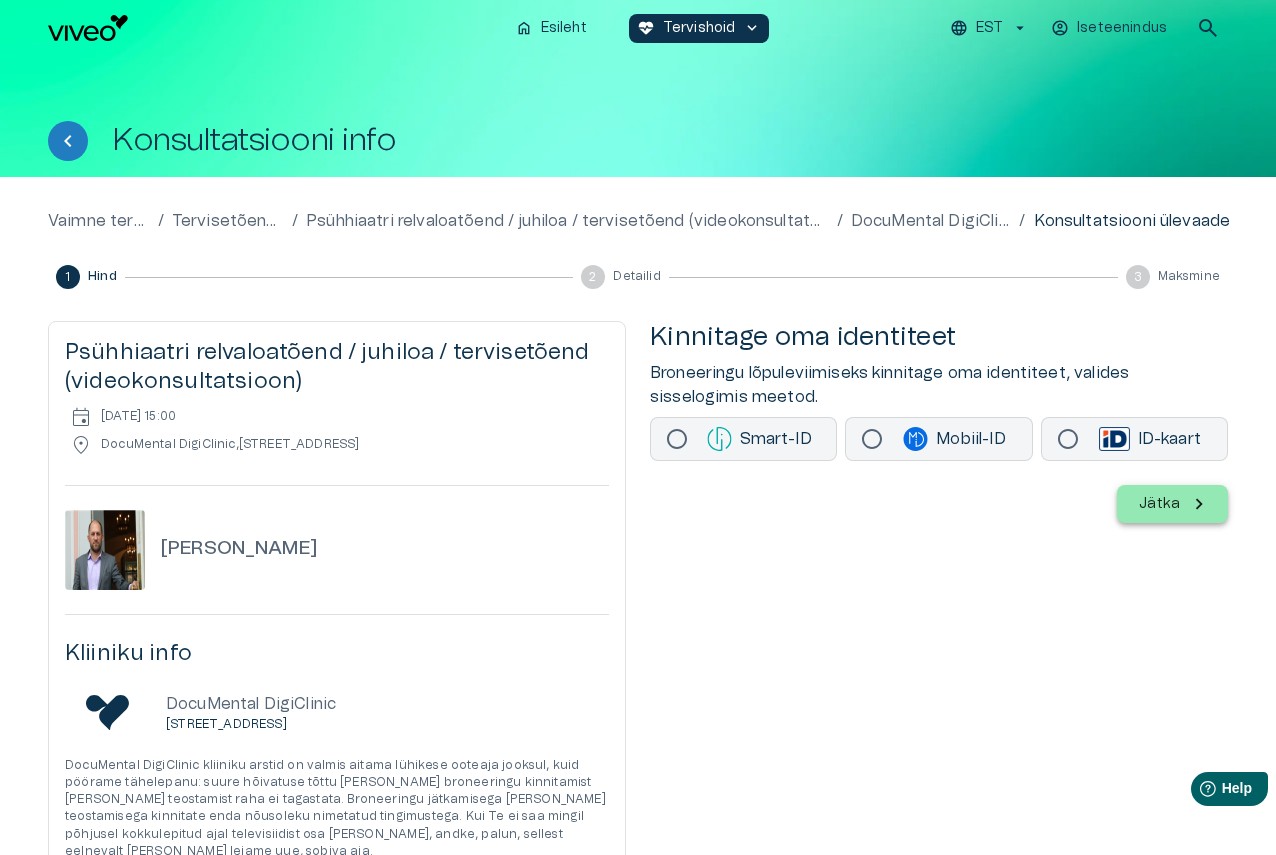 click on "Kliiniku info DocuMental DigiClinic [STREET_ADDRESS] DocuMental DigiClinic kliiniku arstid on valmis aitama lühikese ooteaja jooksul, kuid pöörame tähelepanu: suure hõivatuse tõttu [PERSON_NAME] broneeringu kinnitamist [PERSON_NAME] teostamist raha ei tagastata. Broneeringu jätkamisega [PERSON_NAME] teostamisega kinnitate enda nõusoleku nimetatud tingimustega. Kui Te ei saa mingil põhjusel kokkulepitud ajal televisiidist osa [PERSON_NAME], andke, palun, sellest eelnevalt [PERSON_NAME] leiame uue, sobiva aja. Vaata kaardilt" at bounding box center (337, 749) 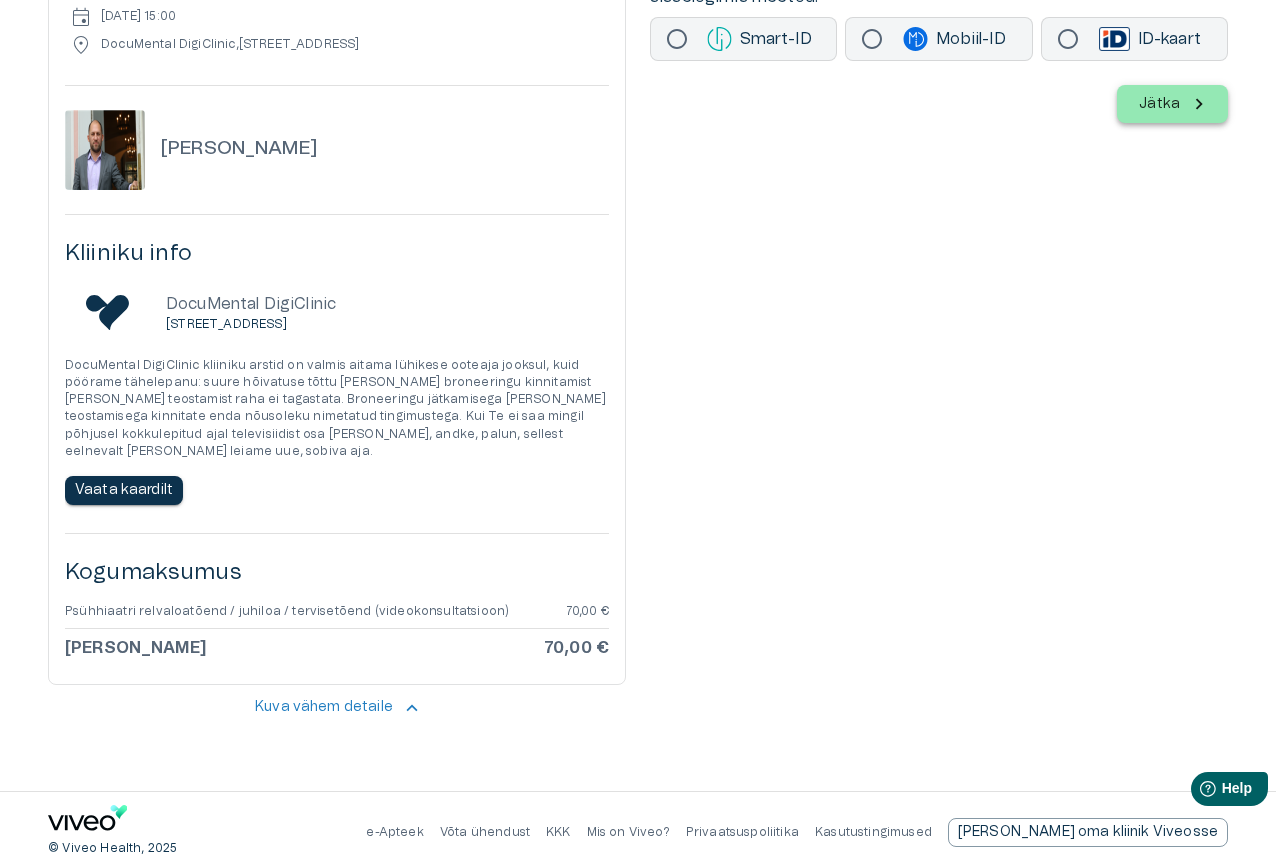 scroll, scrollTop: 401, scrollLeft: 0, axis: vertical 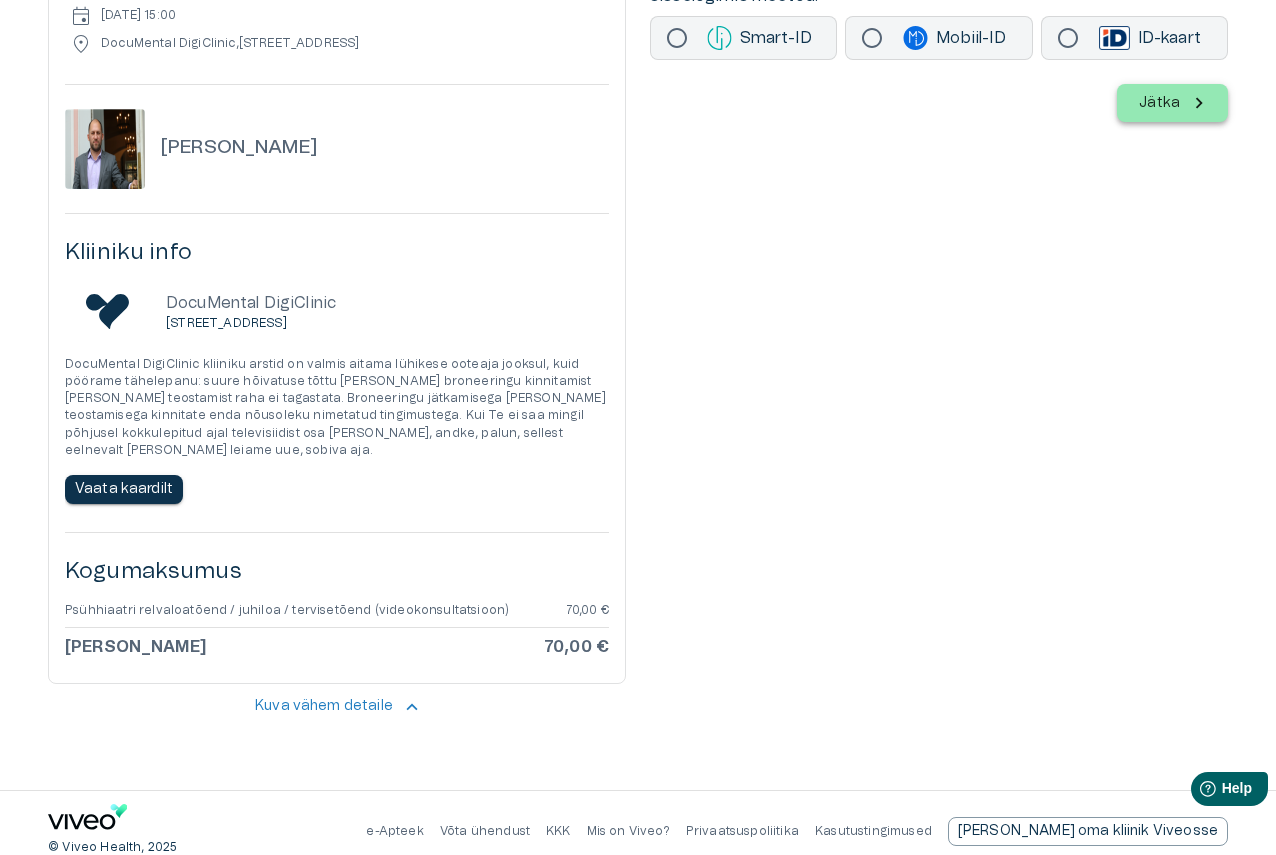 click on "Võta ühendust" at bounding box center [485, 831] 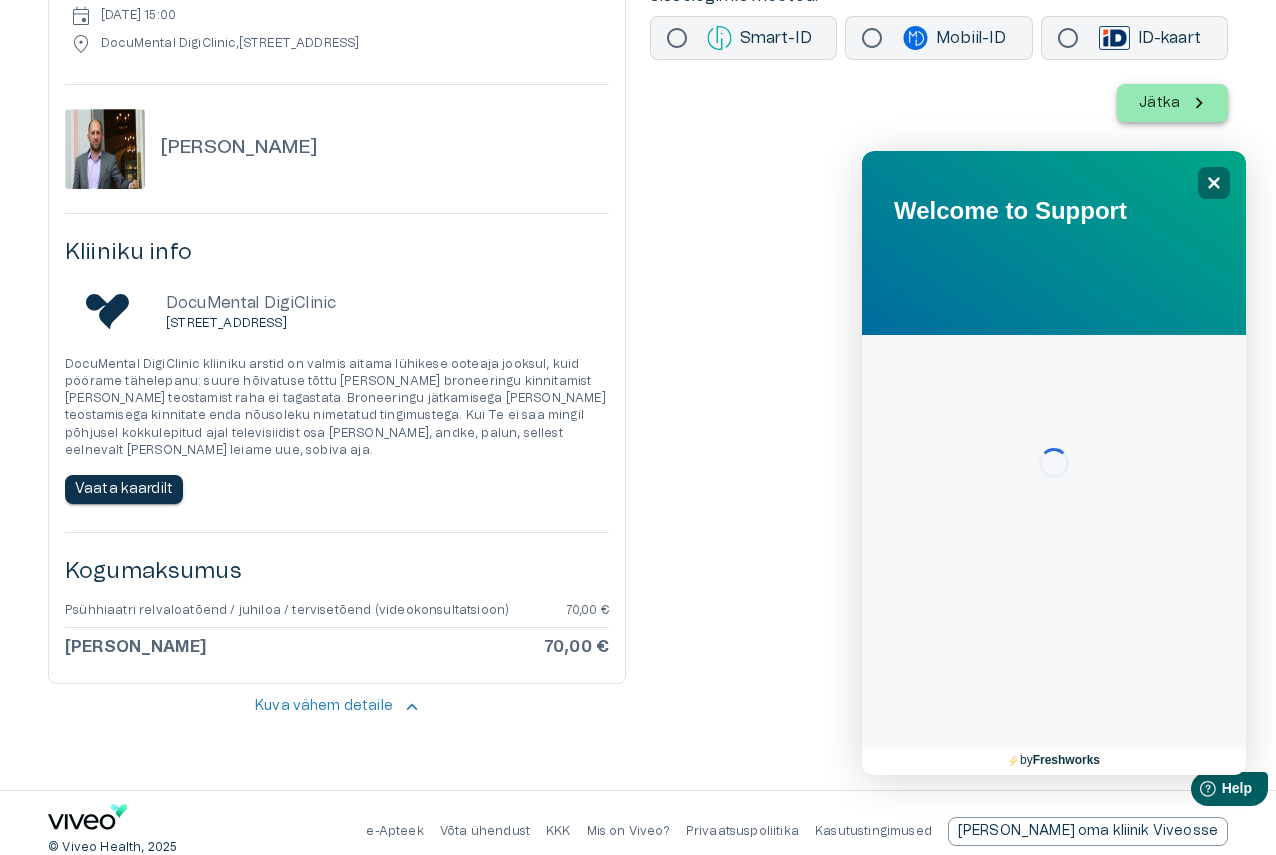 scroll, scrollTop: 0, scrollLeft: 0, axis: both 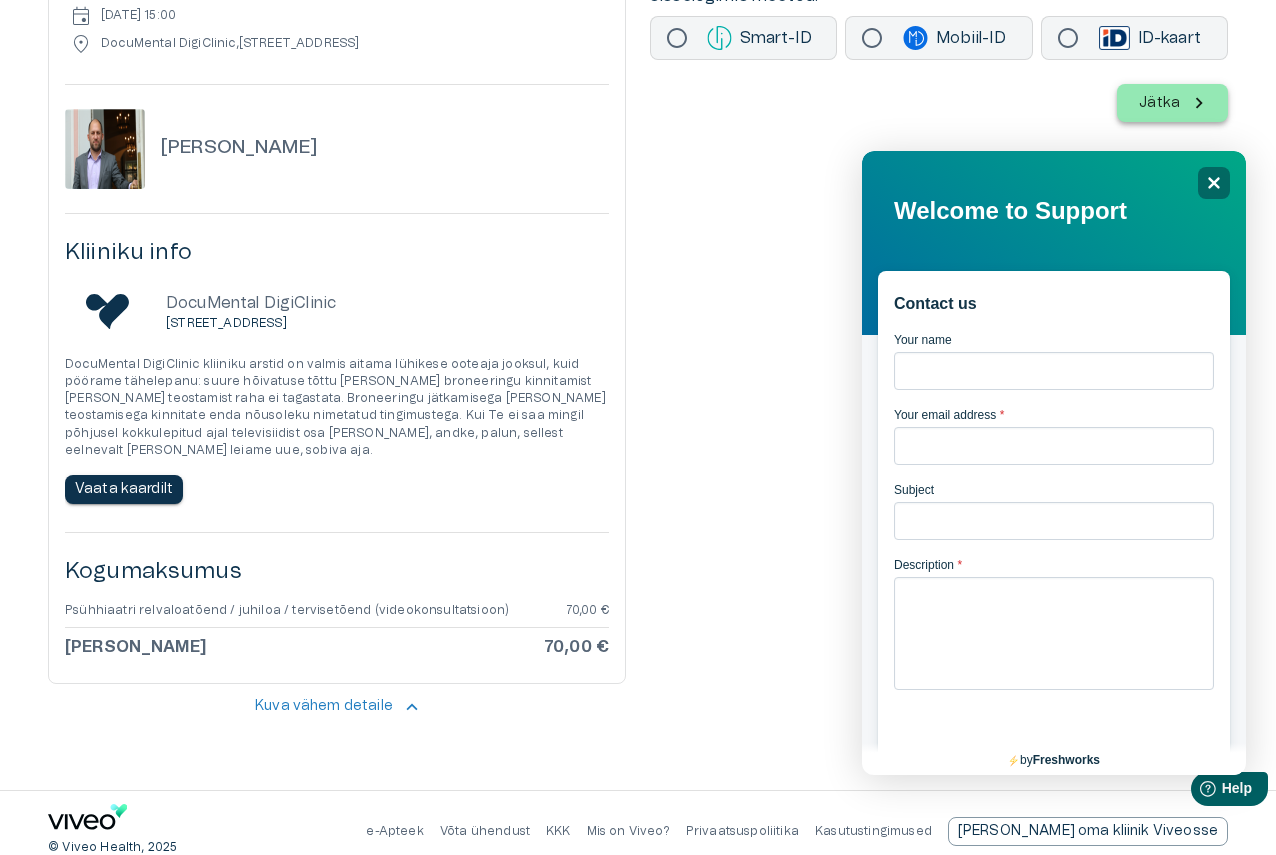 click on "Võta ühendust" at bounding box center (485, 831) 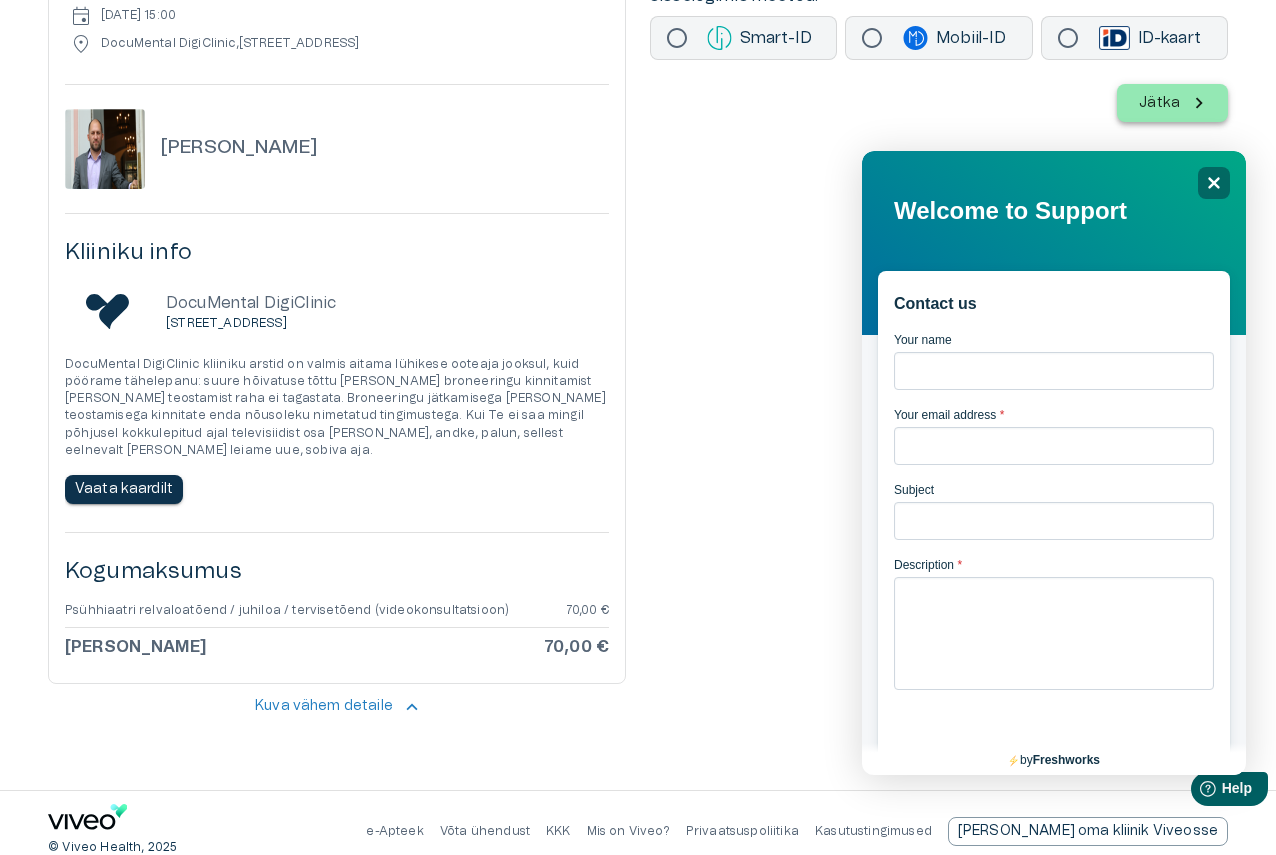 click on "Mis on Viveo?" at bounding box center (628, 831) 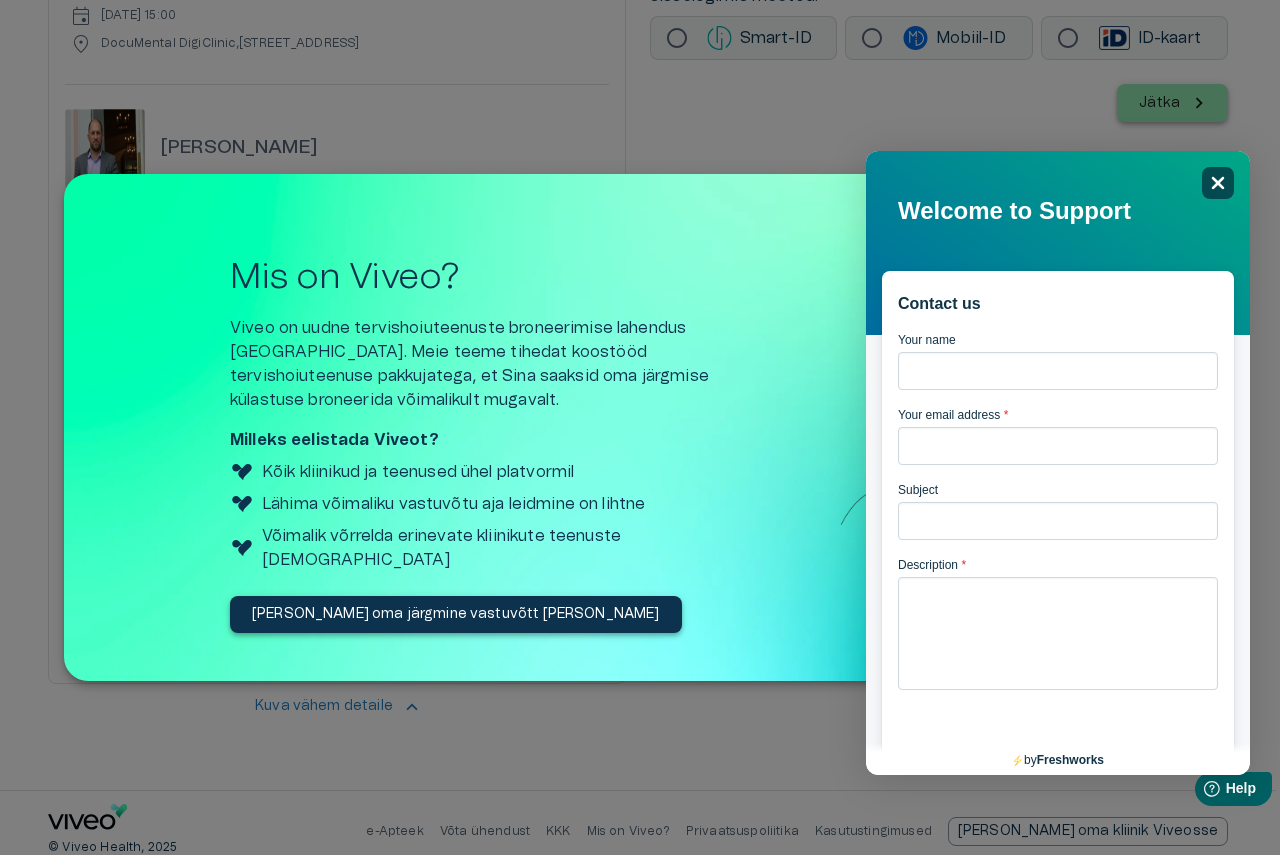 click on "Close" 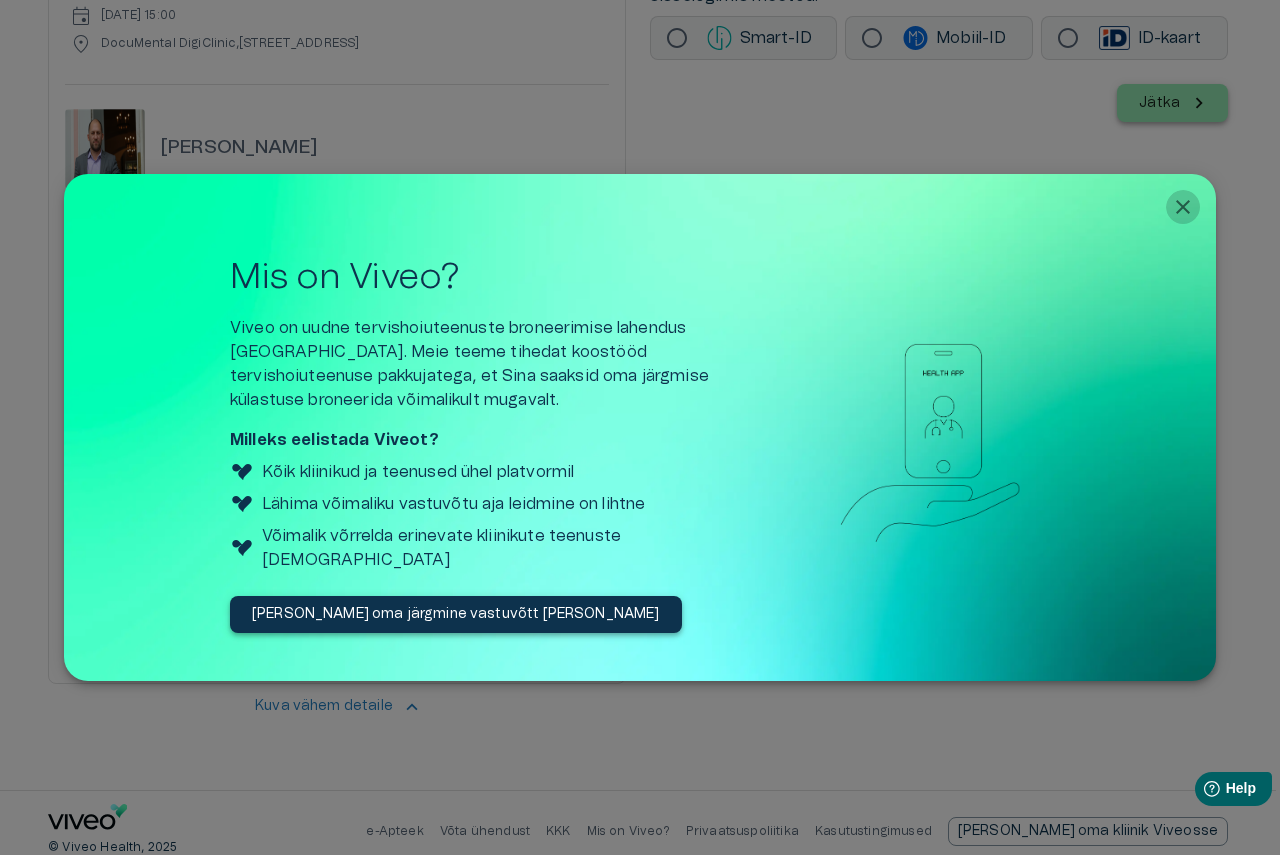 click 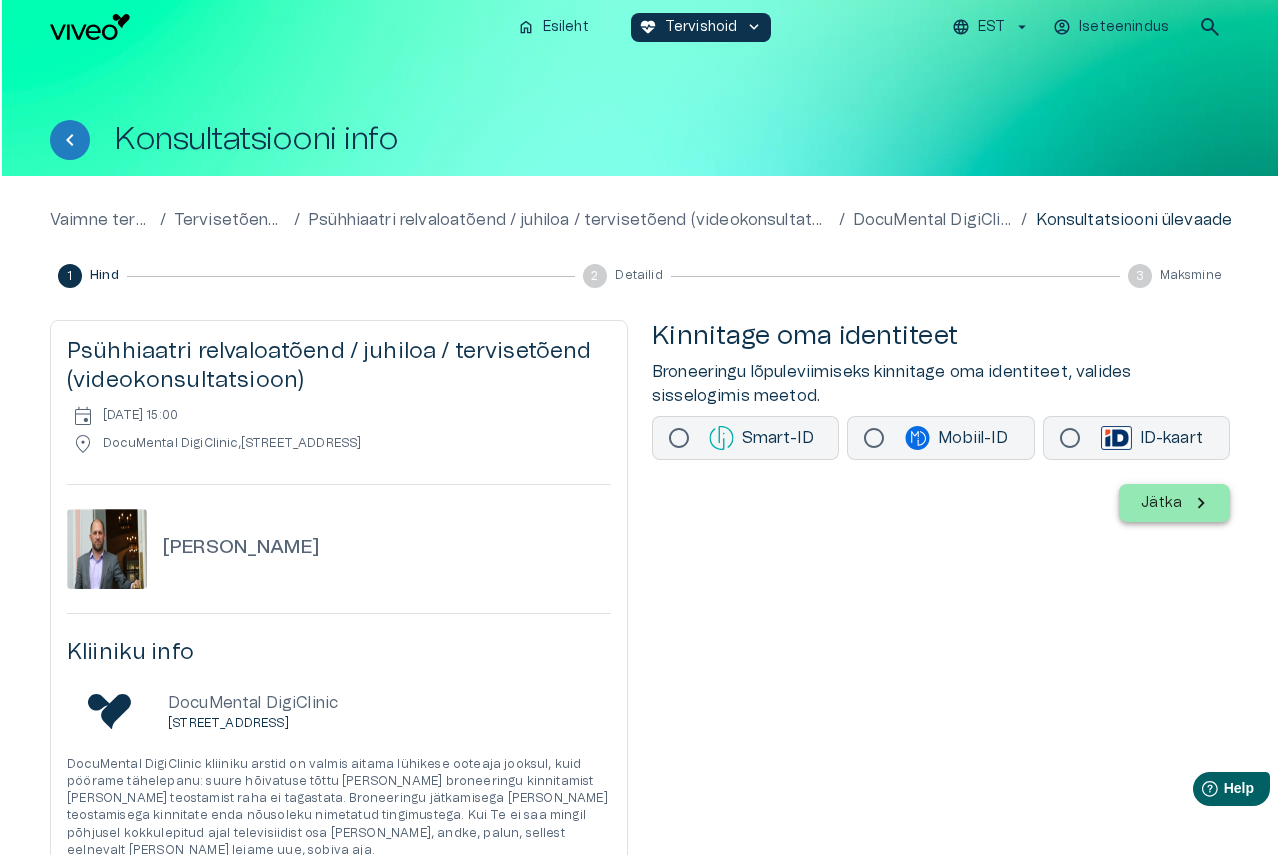 scroll, scrollTop: 0, scrollLeft: 0, axis: both 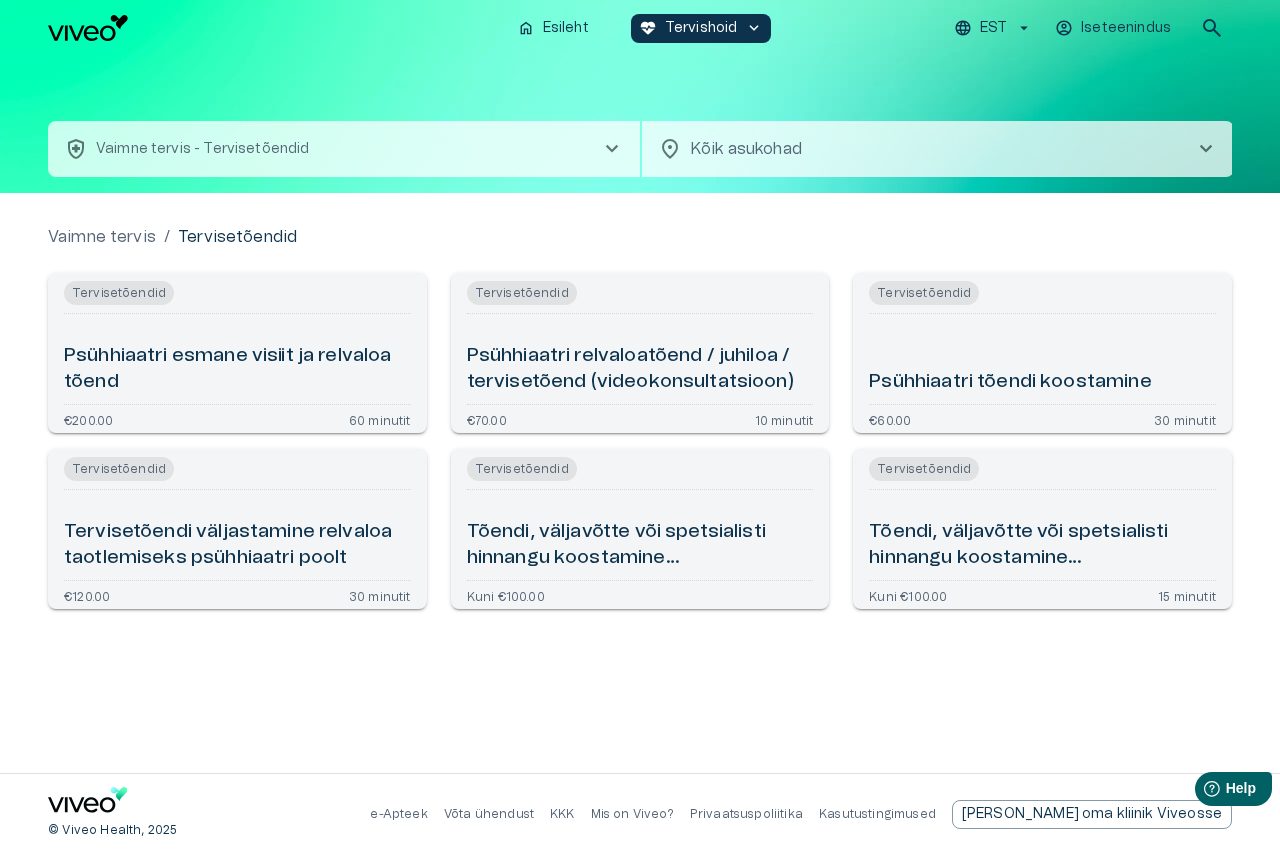 click on "Tervisetõendi väljastamine relvaloa taotlemiseks psühhiaatri poolt" at bounding box center [237, 545] 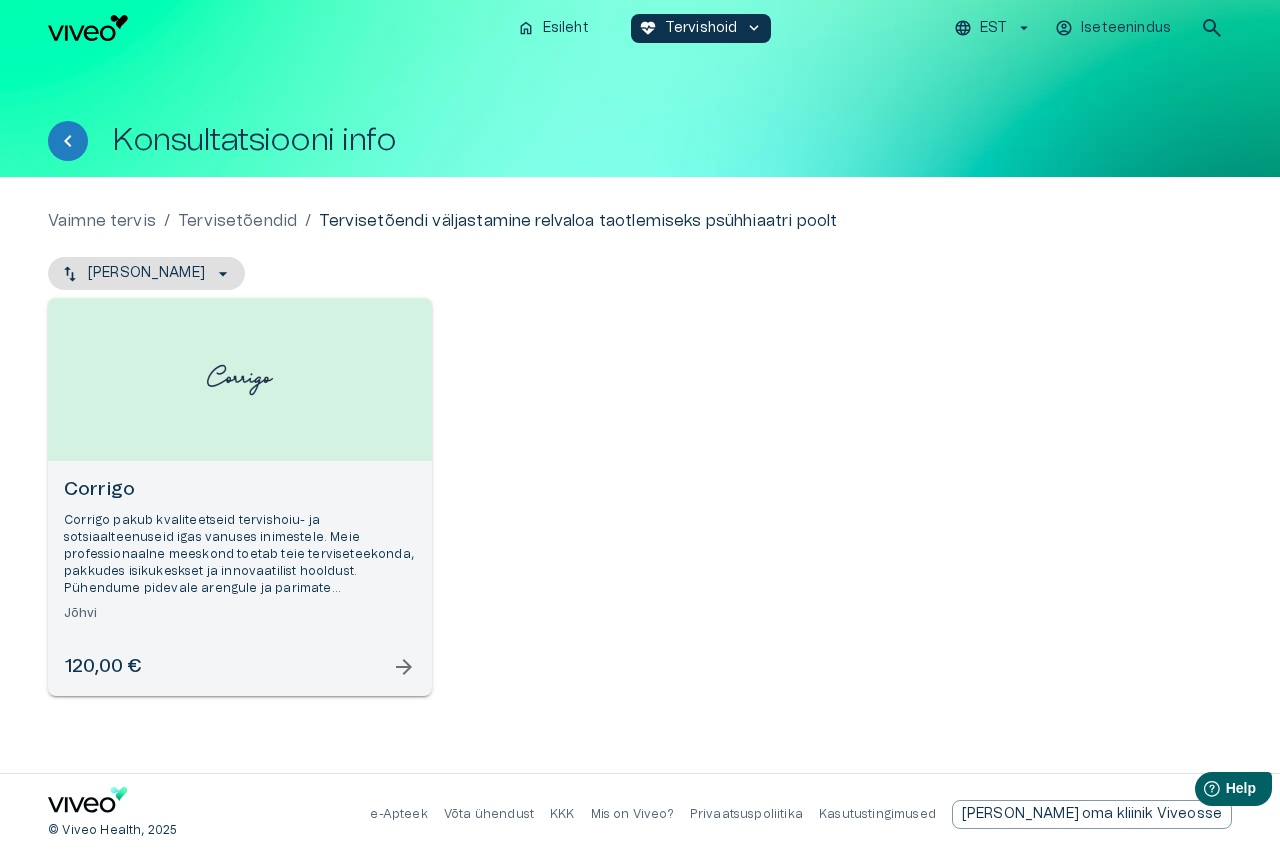 click on "arrow_forward" at bounding box center [404, 667] 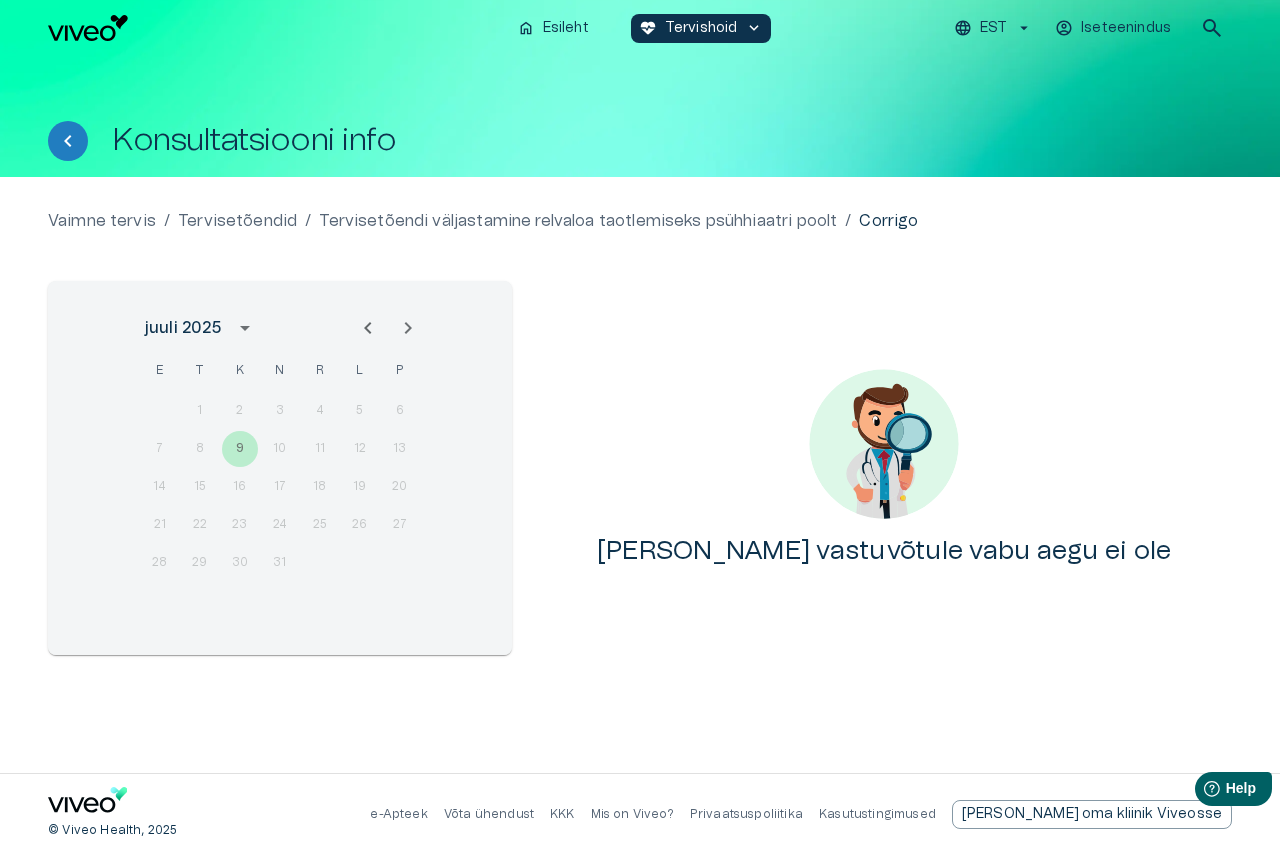 click on "7 8 9 10 11 12 13" at bounding box center (280, 449) 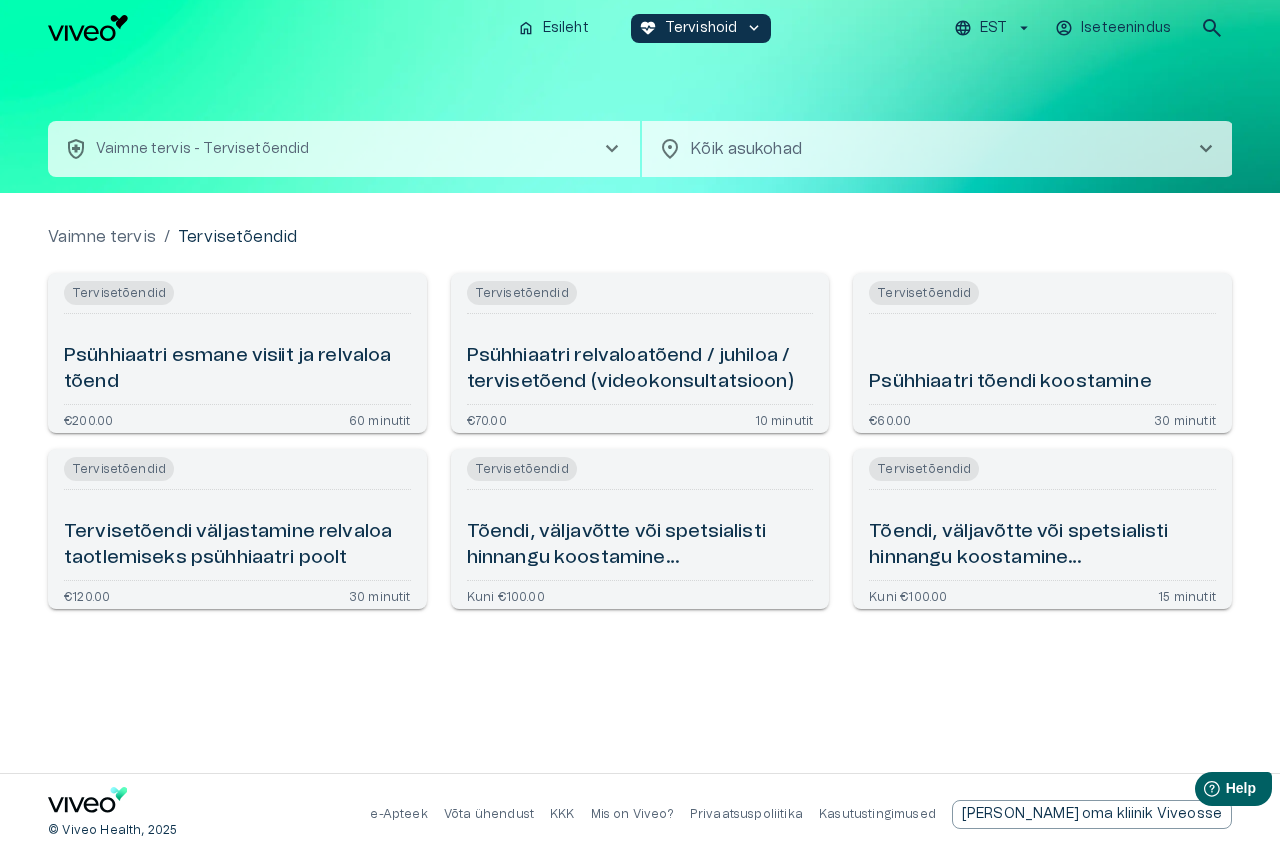 click on "Psühhiaatri esmane visiit ja relvaloa tõend" at bounding box center (237, 369) 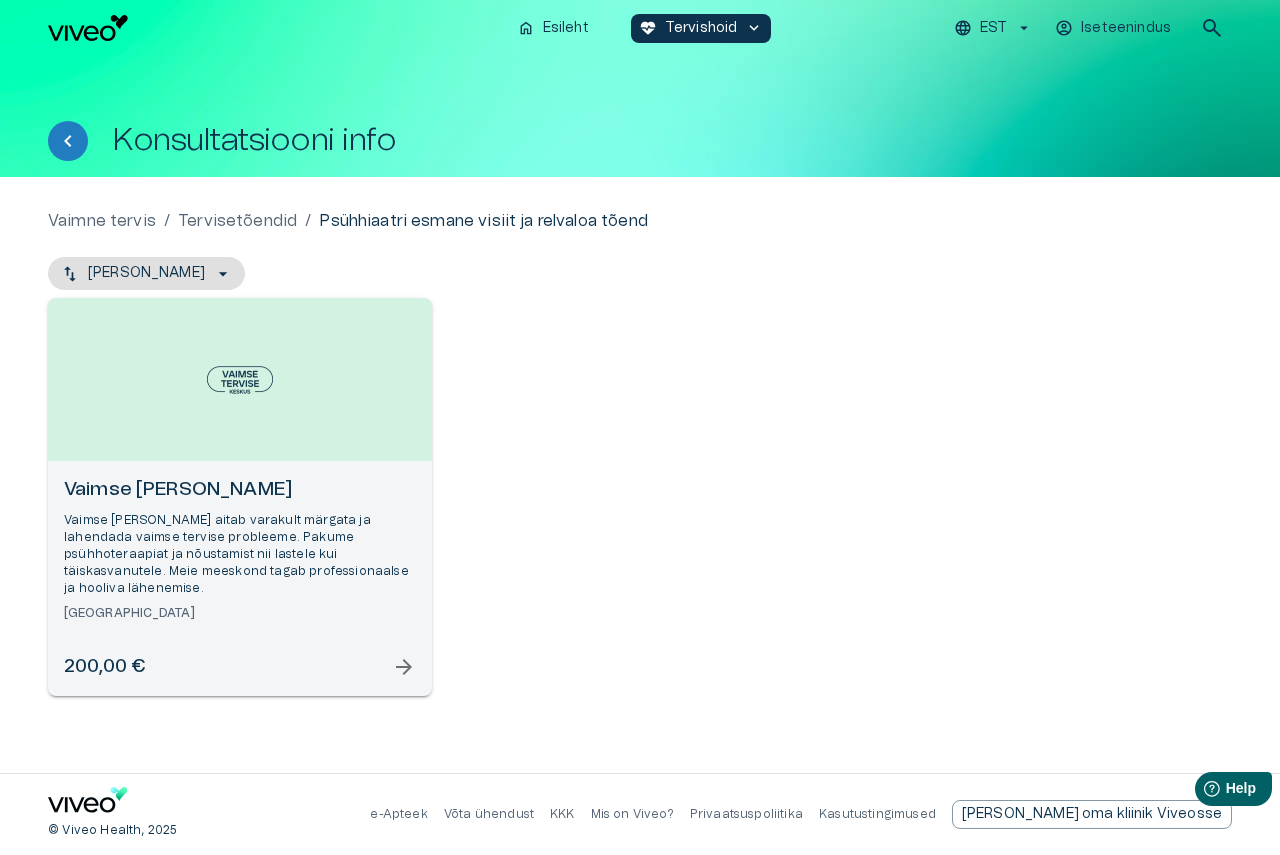 click on "arrow_forward" at bounding box center [404, 667] 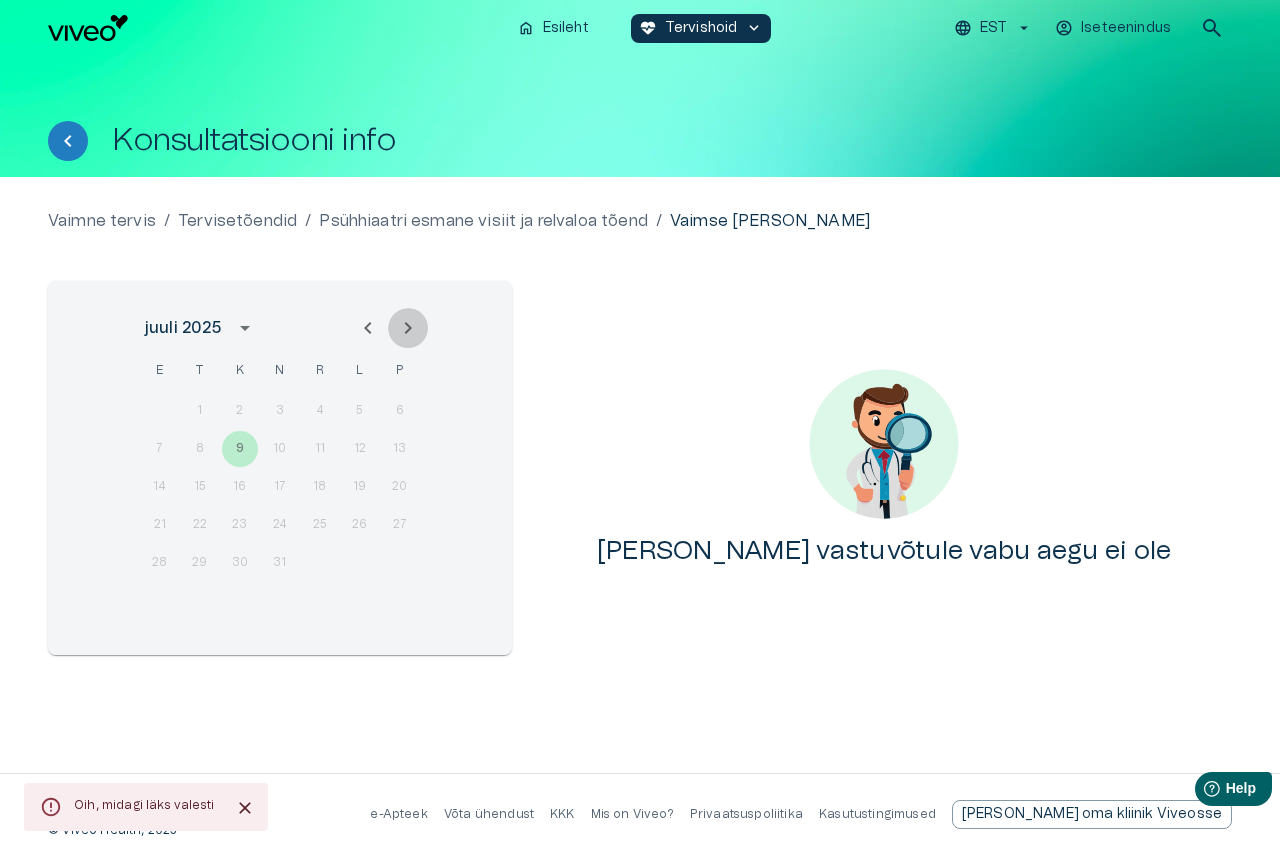 click 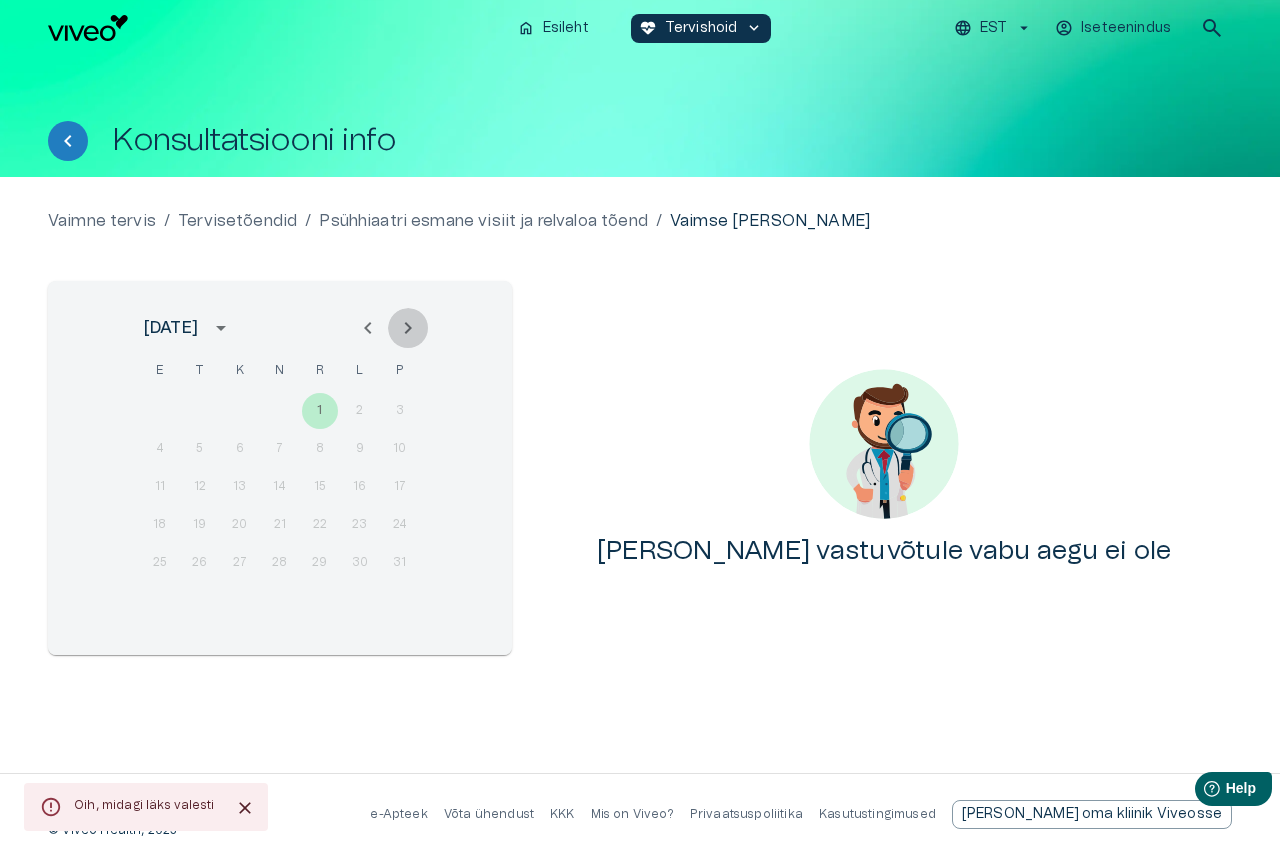 click 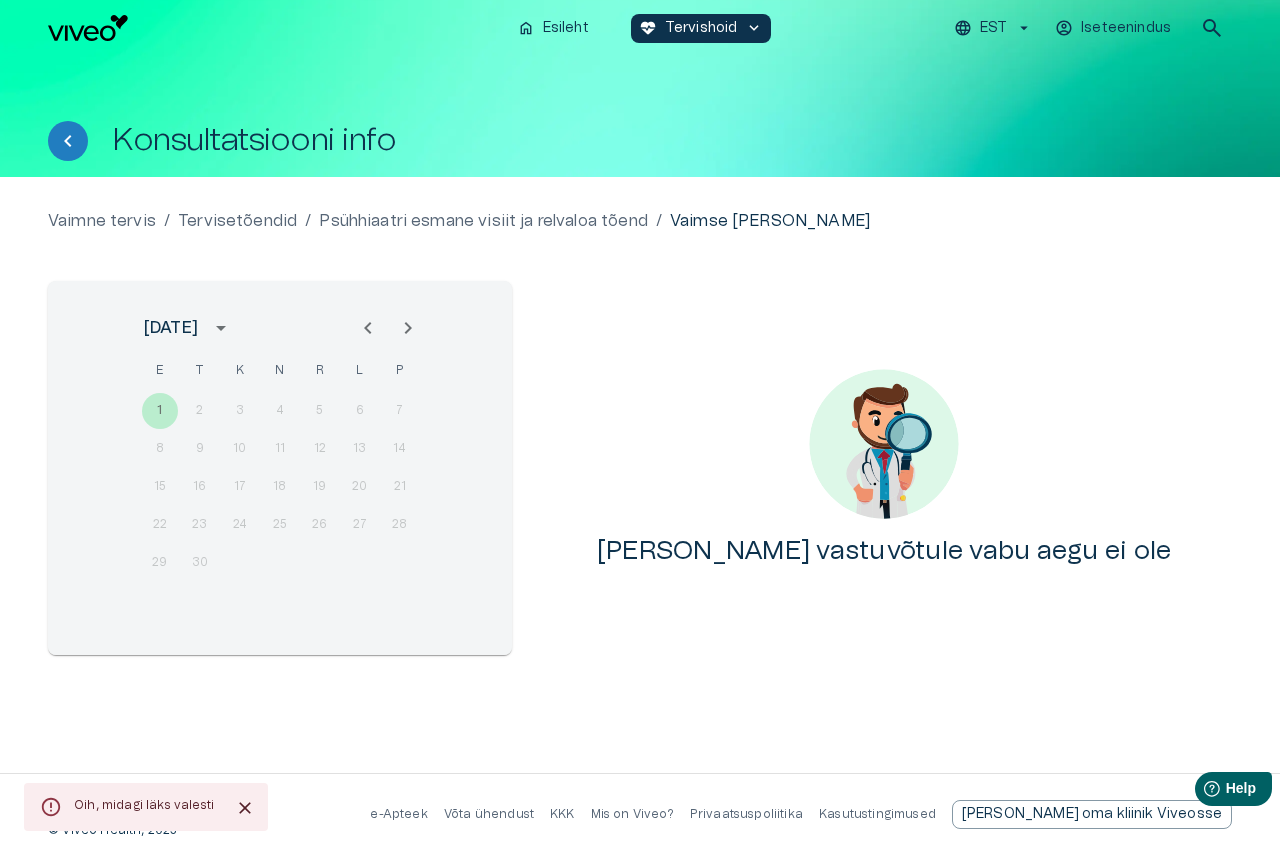 click 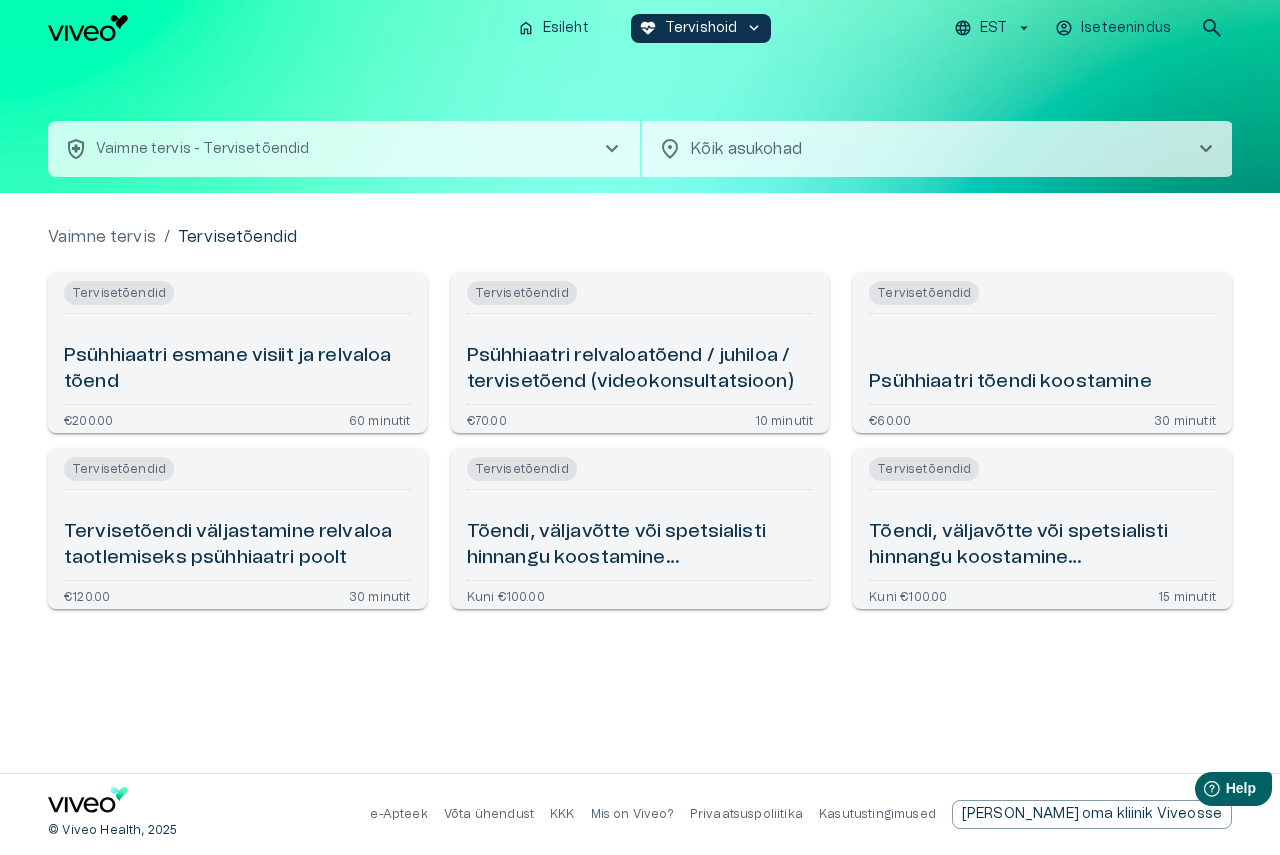 click on "Tervisetõendi väljastamine relvaloa taotlemiseks psühhiaatri poolt" at bounding box center [237, 545] 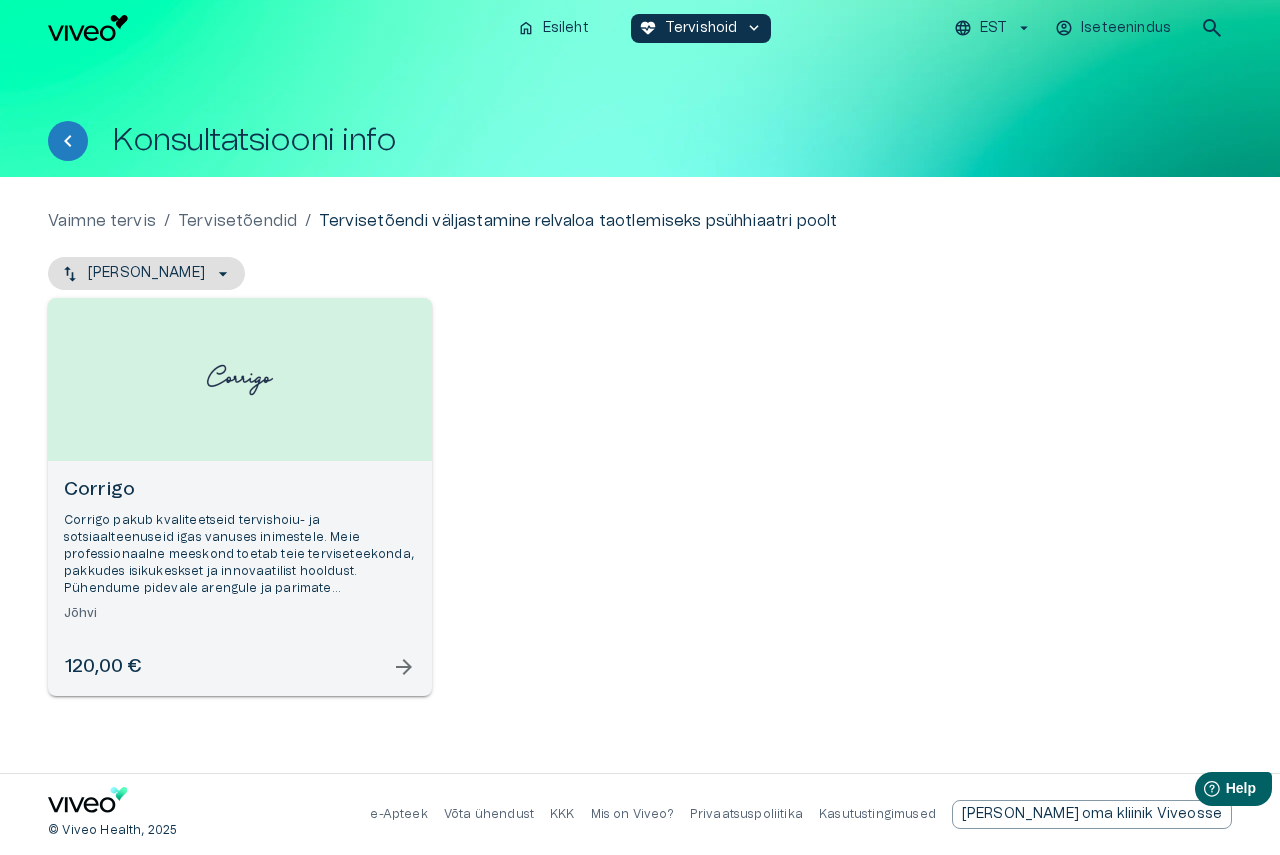 click on "arrow_forward" at bounding box center [404, 667] 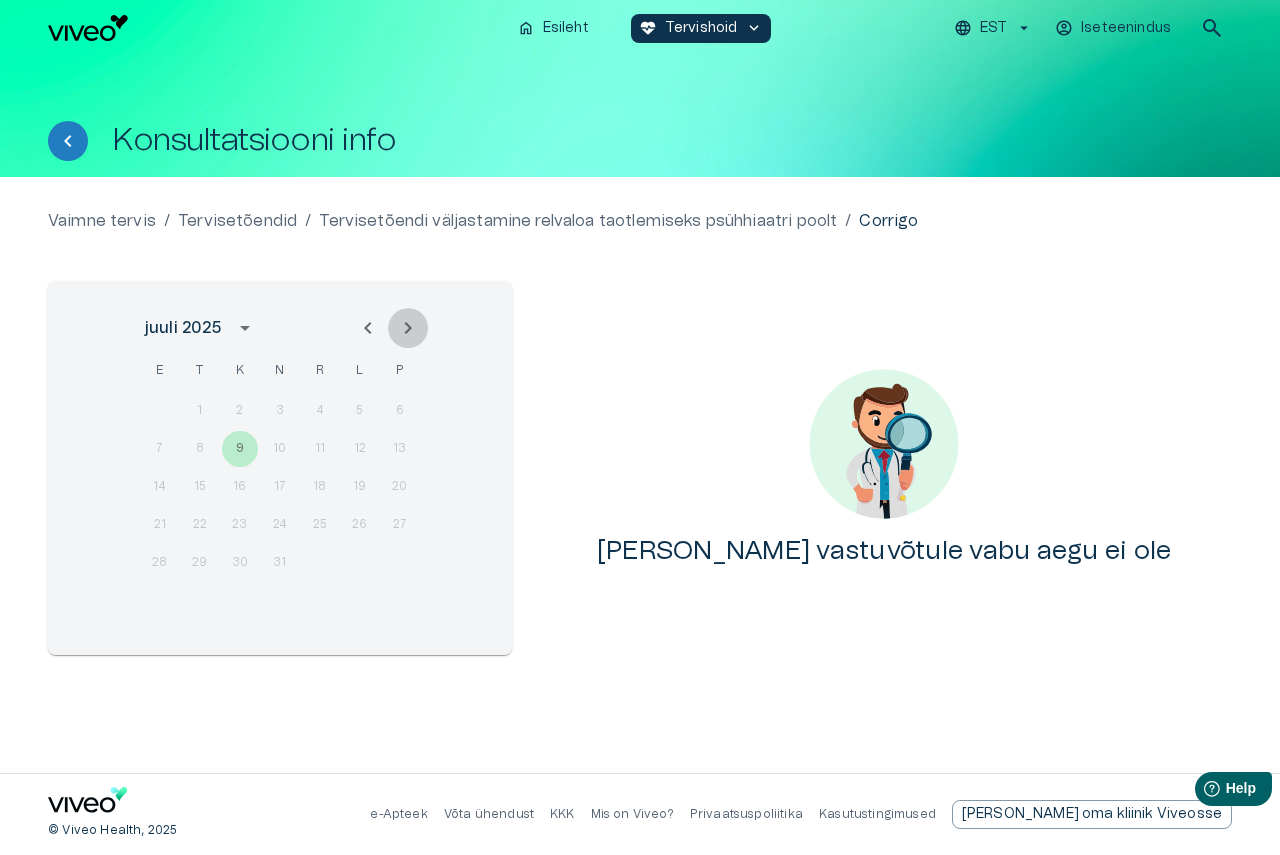 click 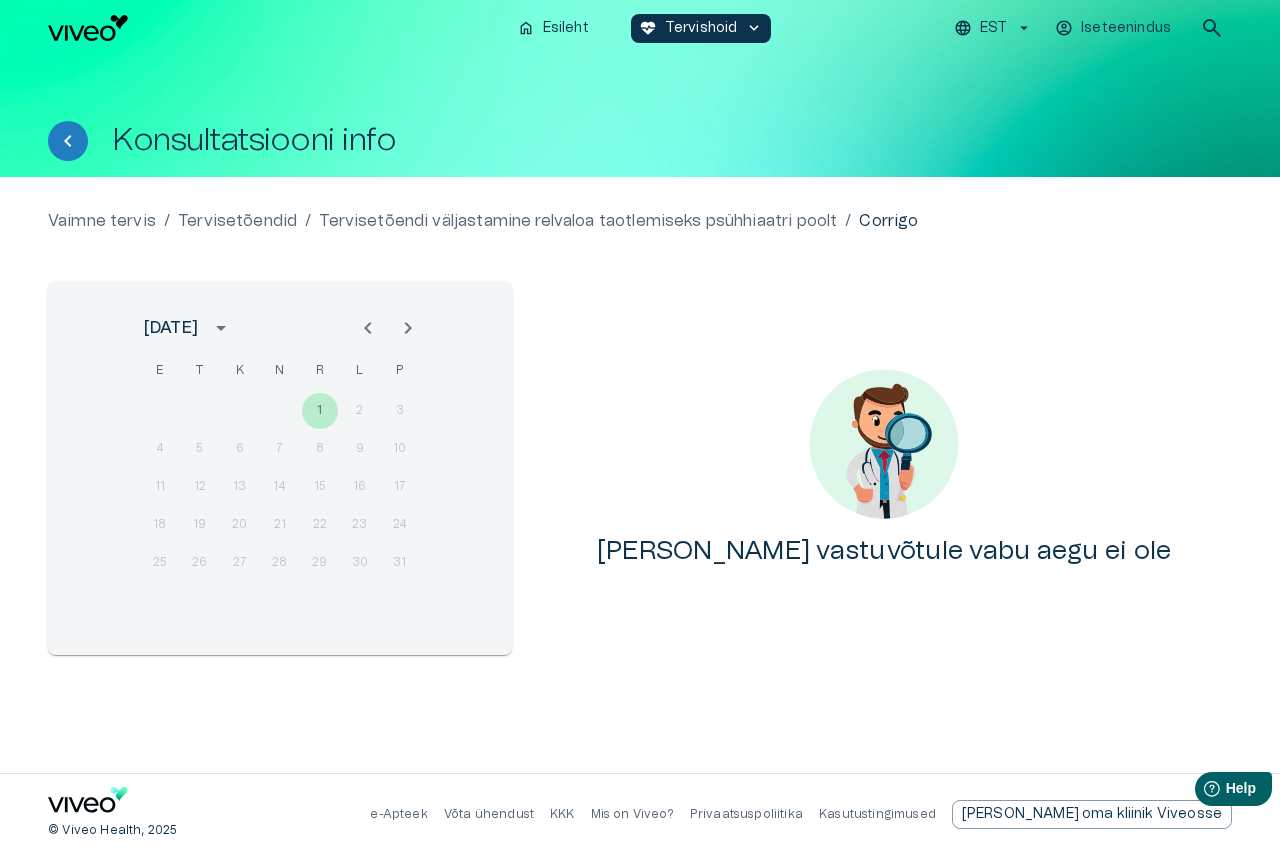 click 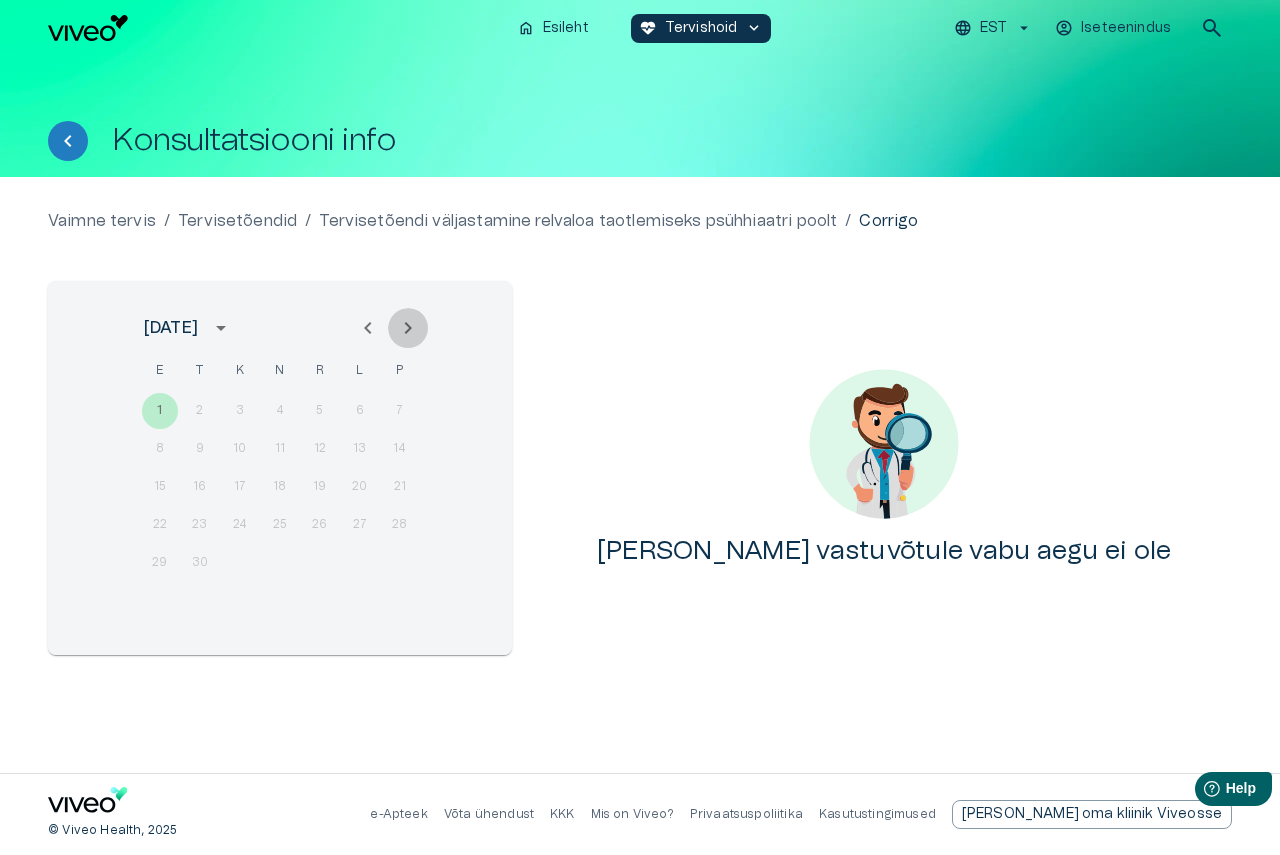 click 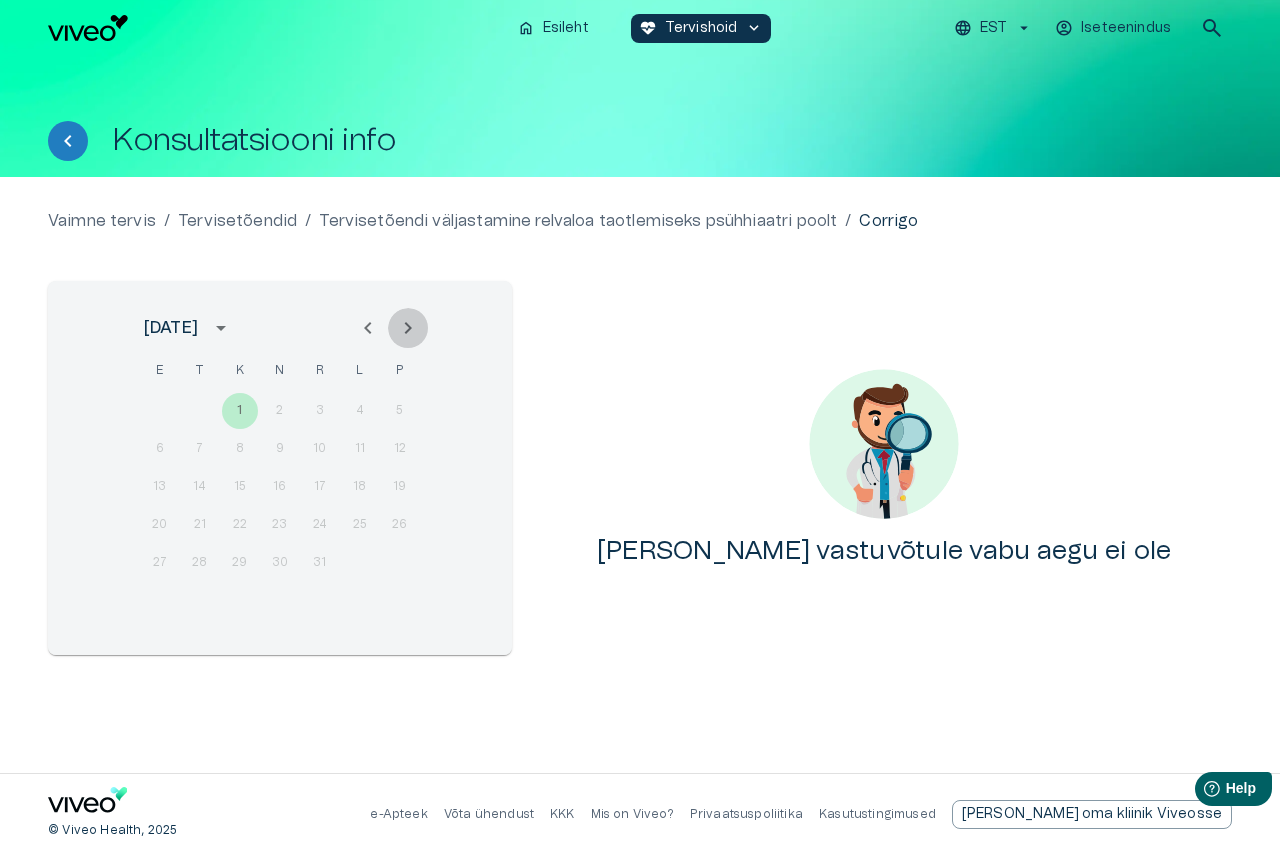 click 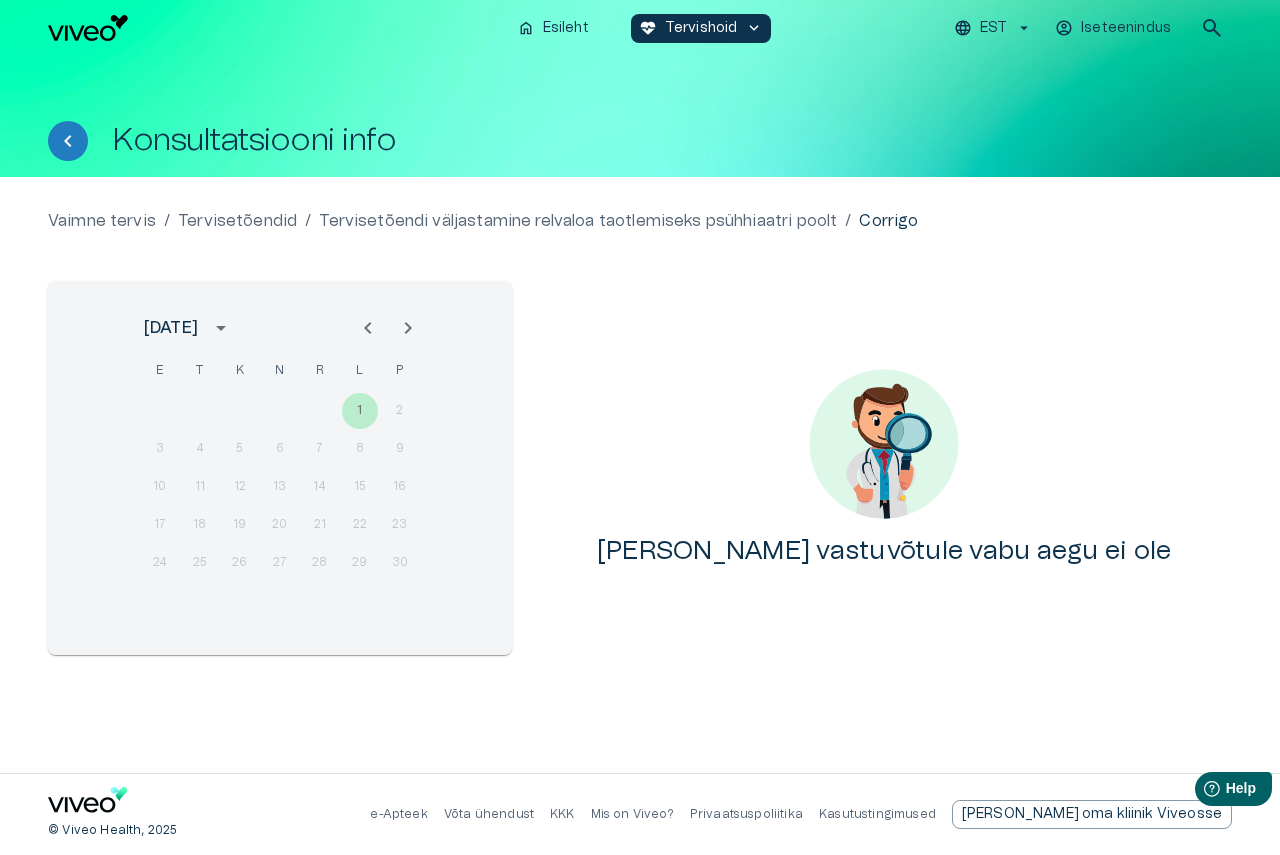 click 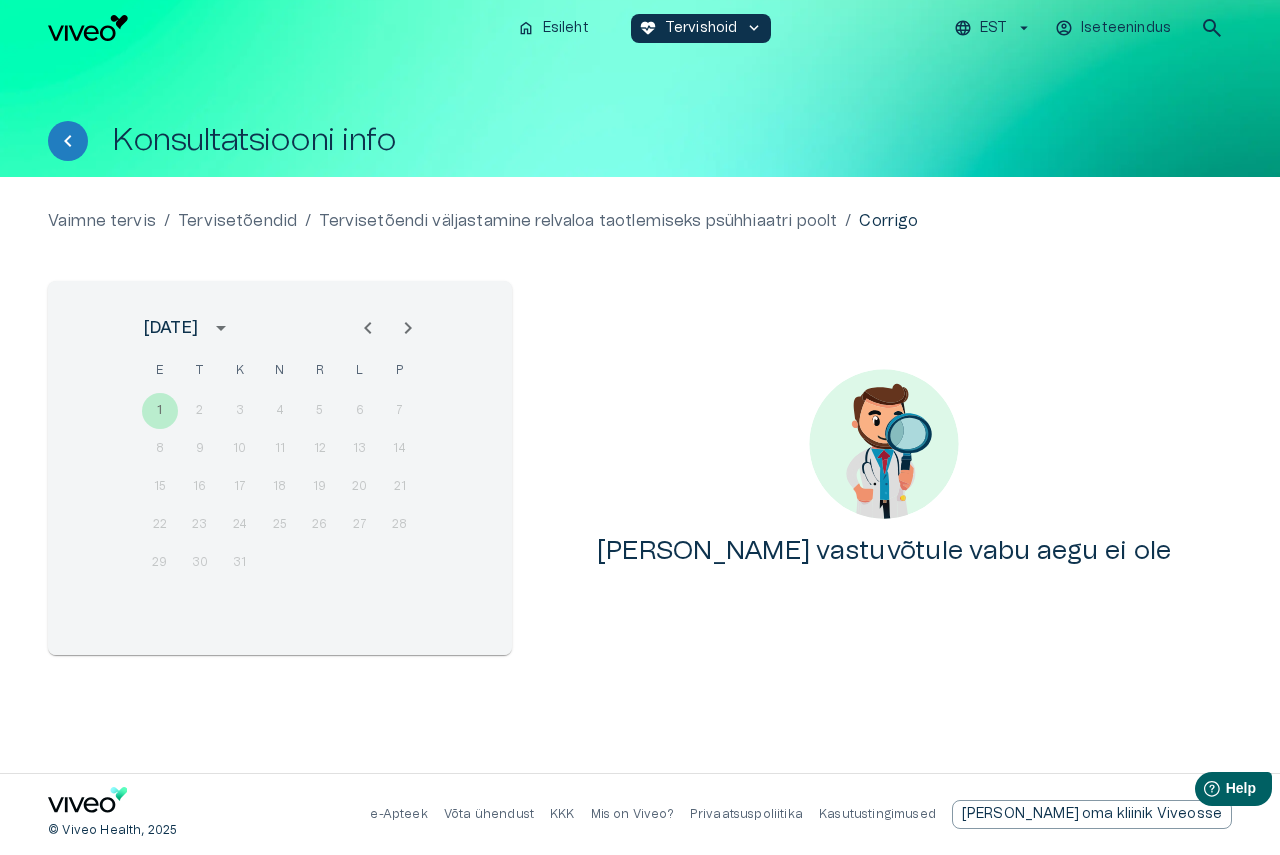 click 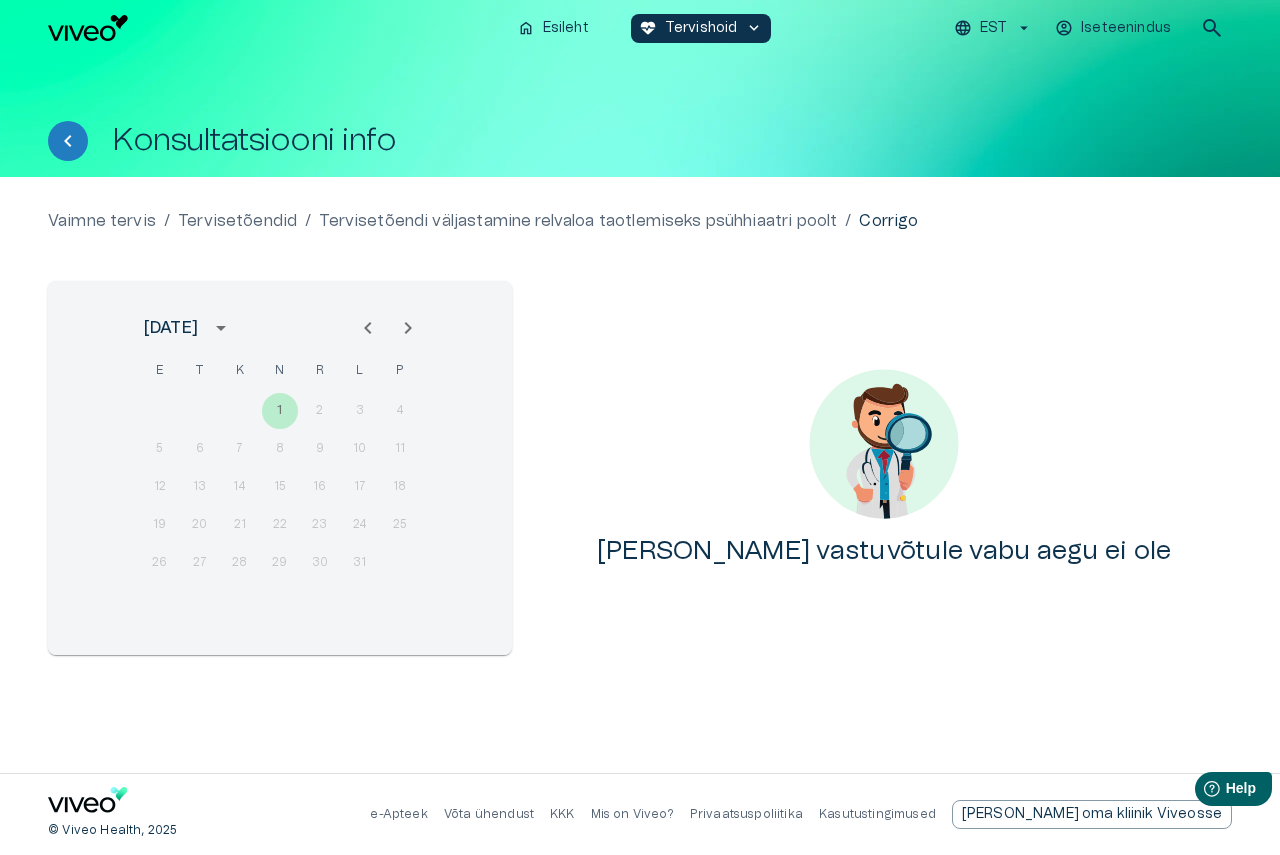 click 